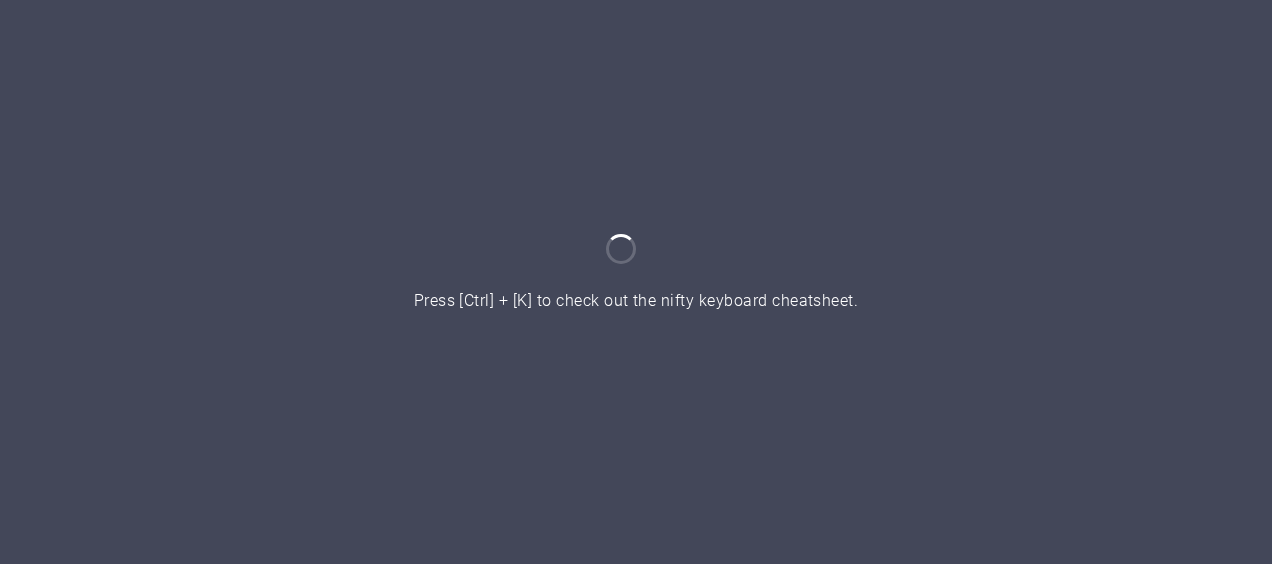scroll, scrollTop: 0, scrollLeft: 0, axis: both 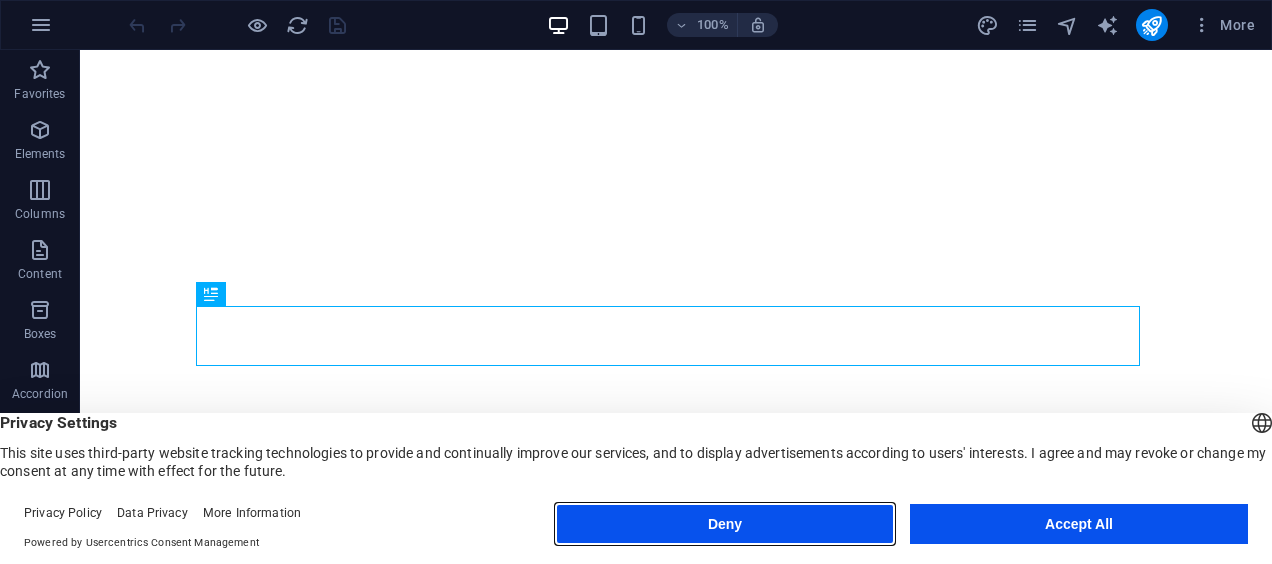 click on "Deny" at bounding box center [725, 524] 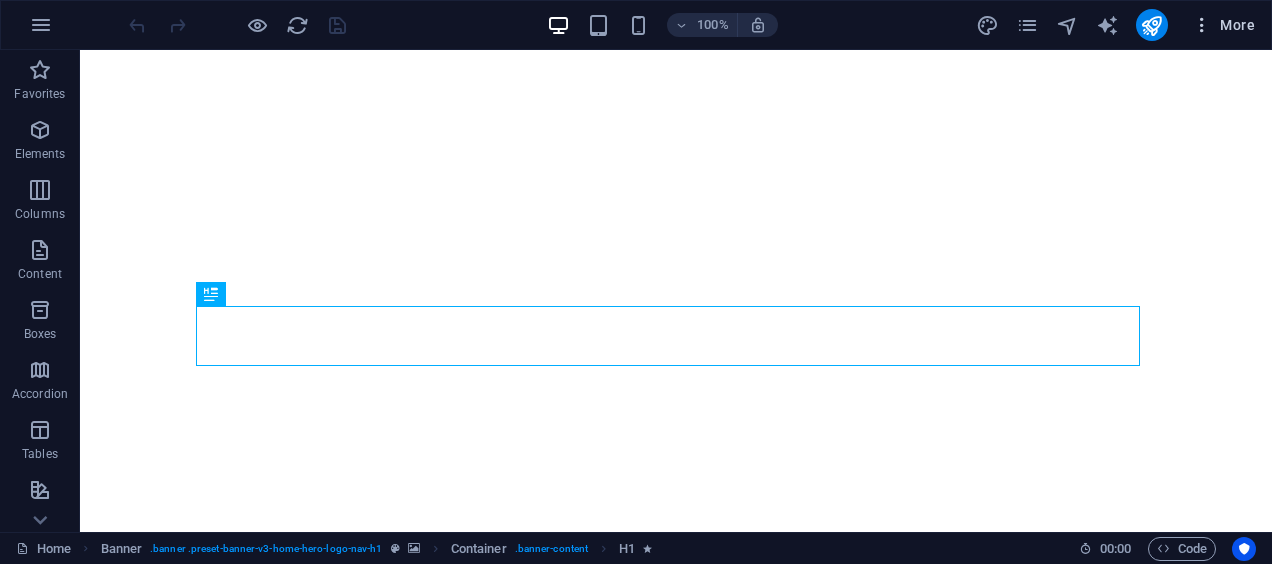 click at bounding box center [1202, 25] 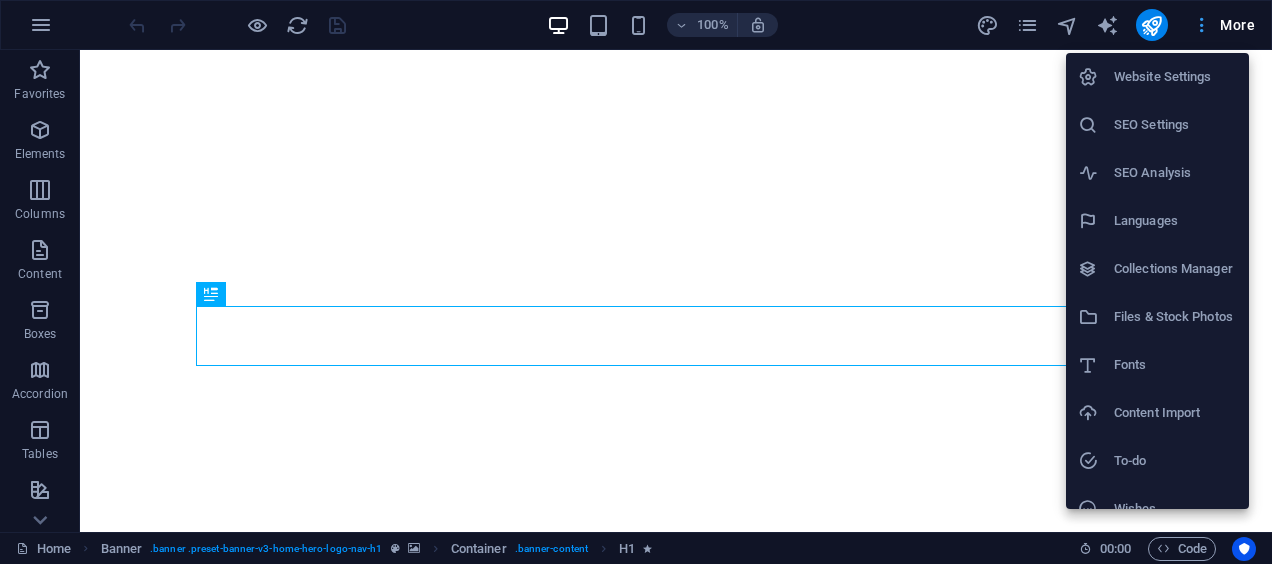 scroll, scrollTop: 0, scrollLeft: 0, axis: both 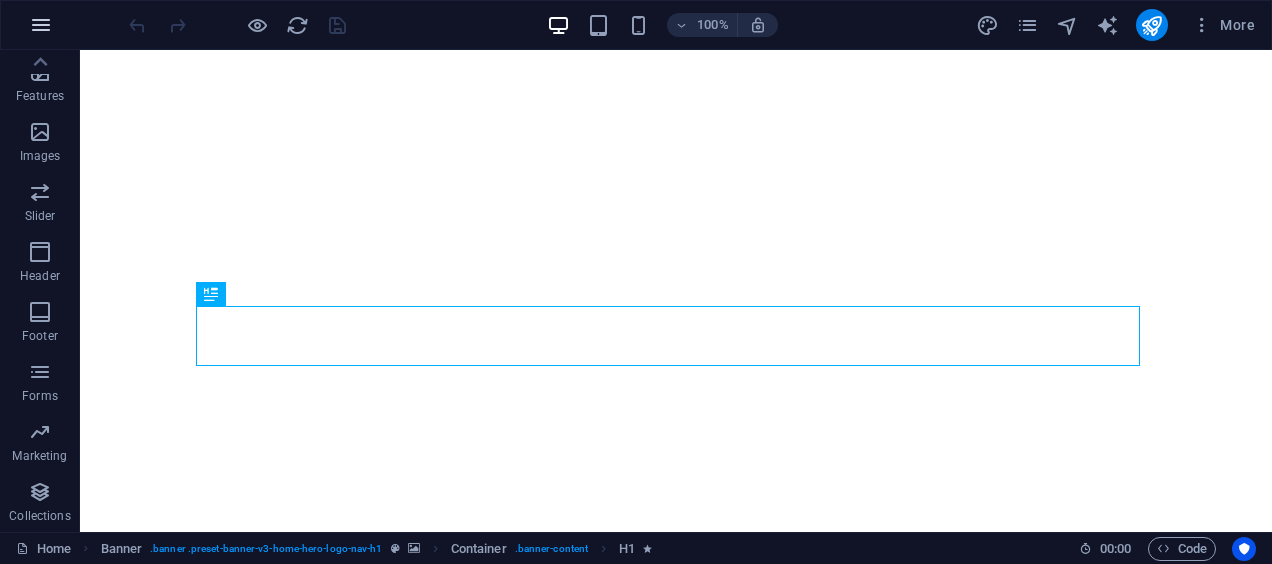 click at bounding box center [41, 25] 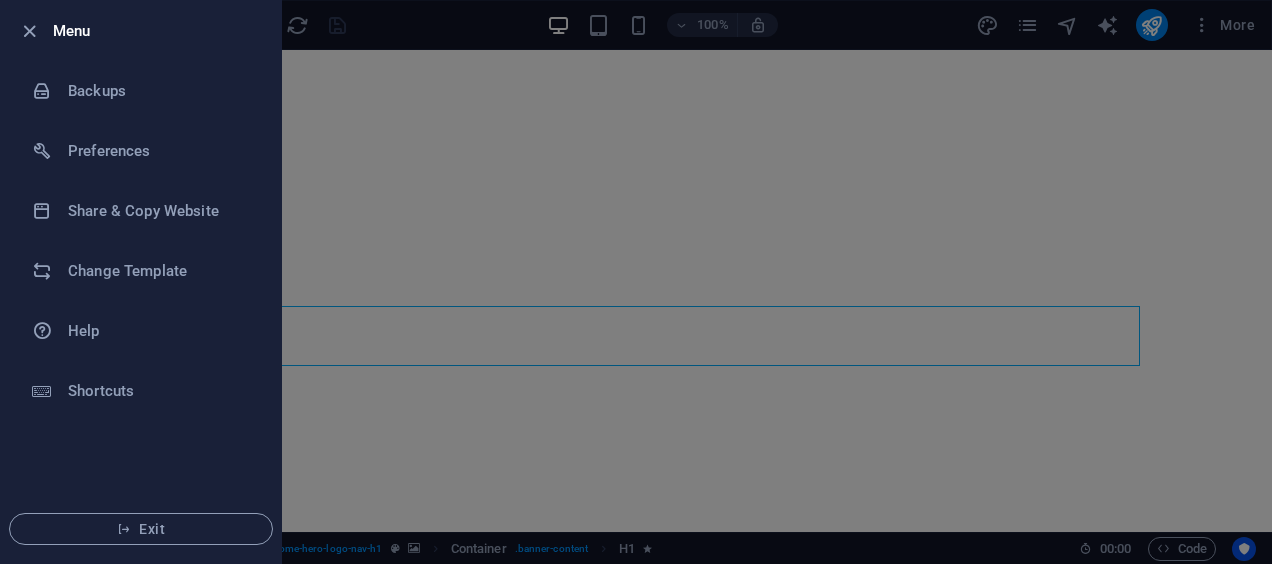 click at bounding box center [636, 282] 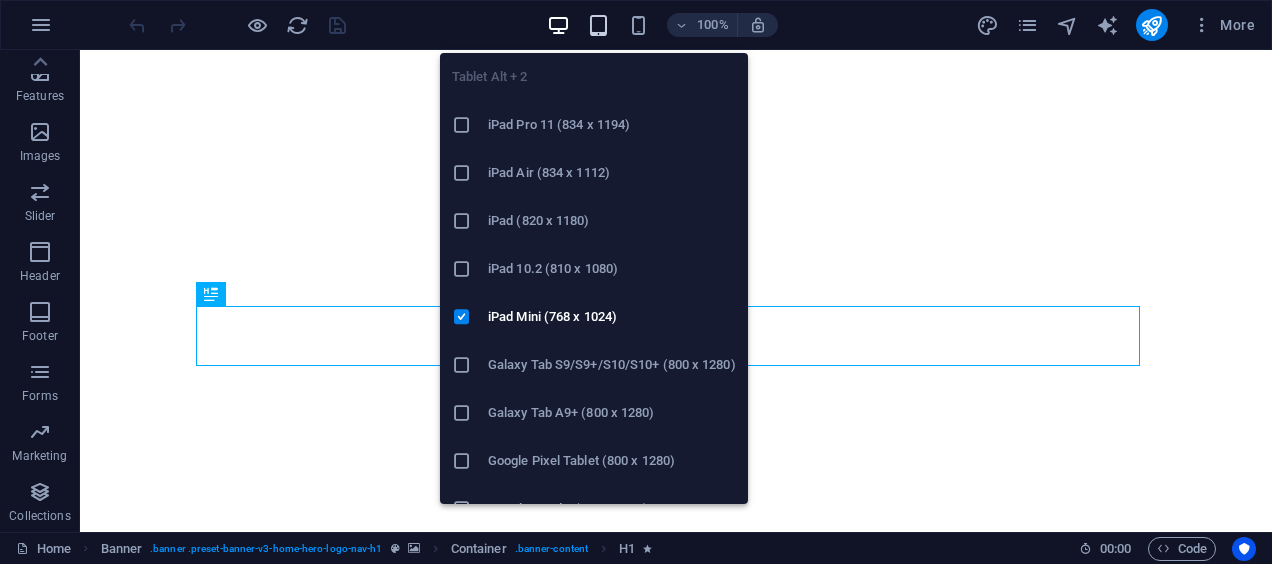 click at bounding box center [598, 25] 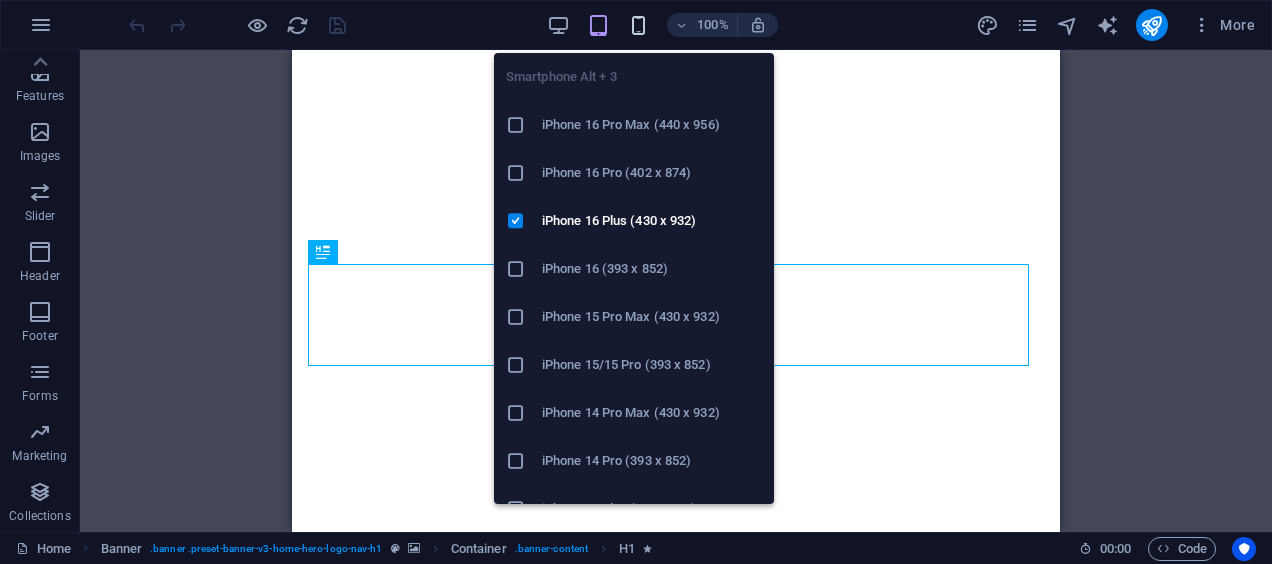 click at bounding box center [638, 25] 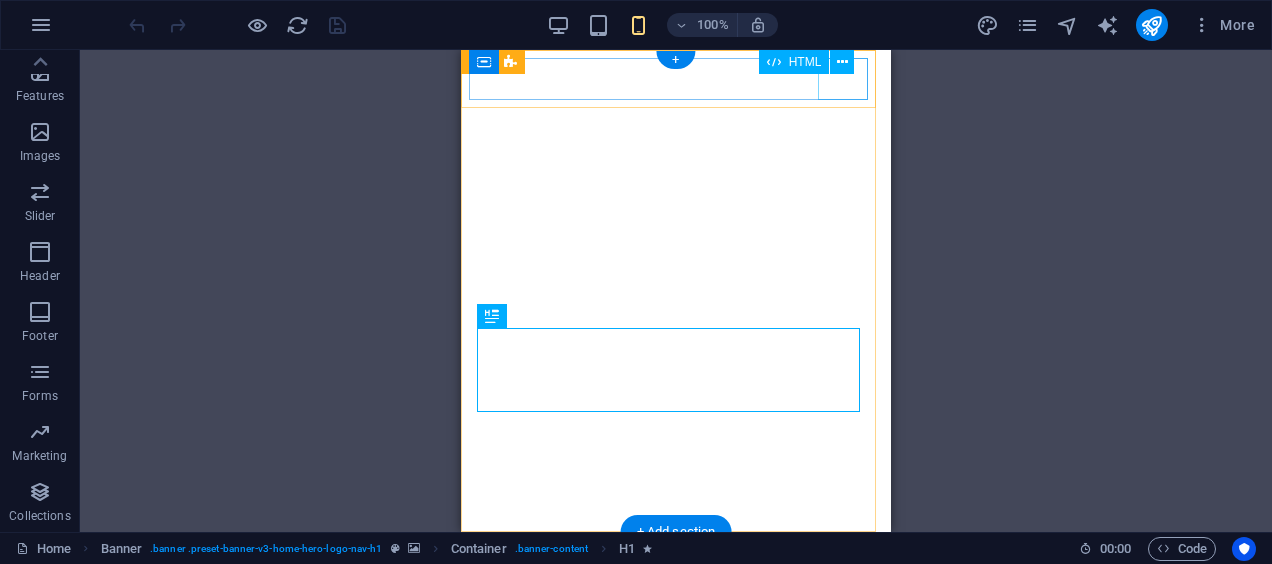 click at bounding box center [676, 583] 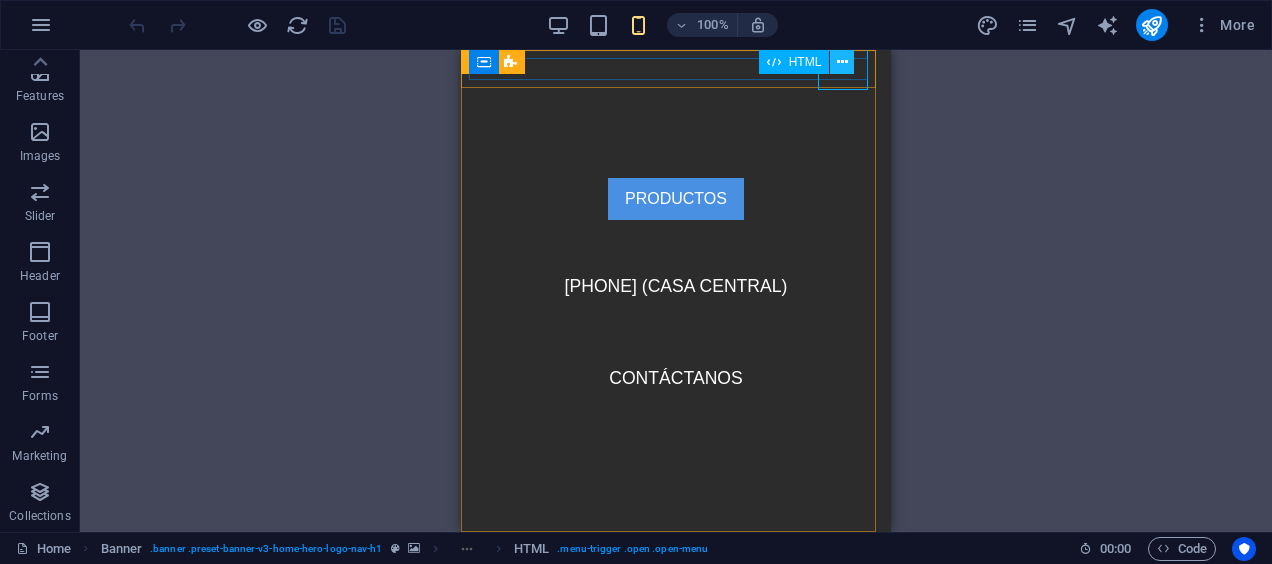 click at bounding box center (842, 62) 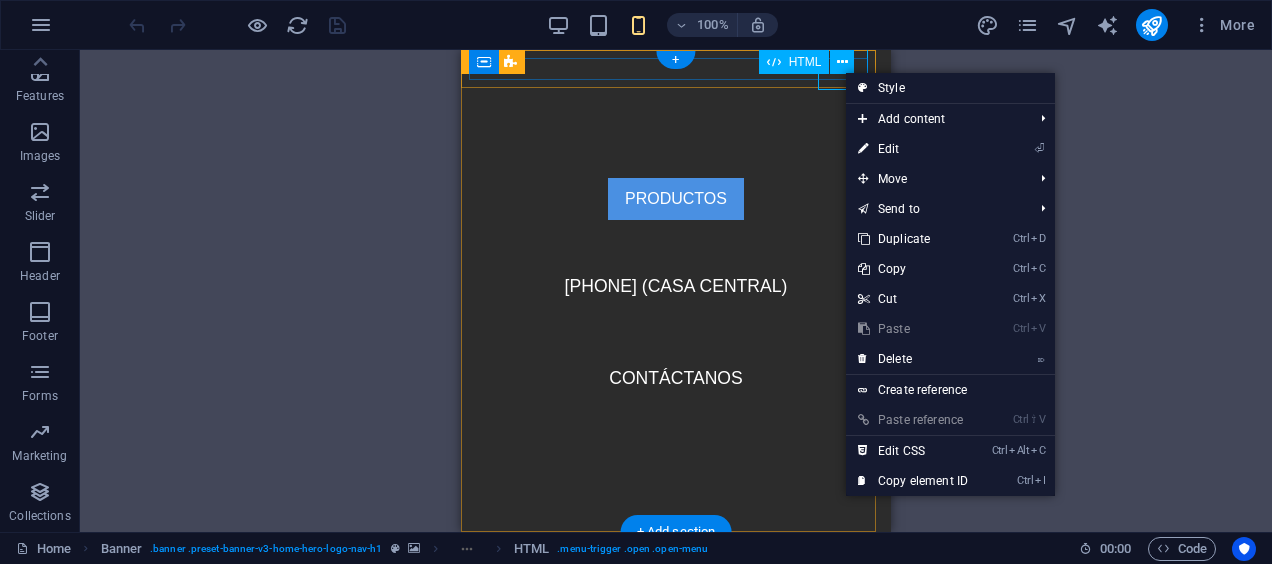 click at bounding box center [494, 583] 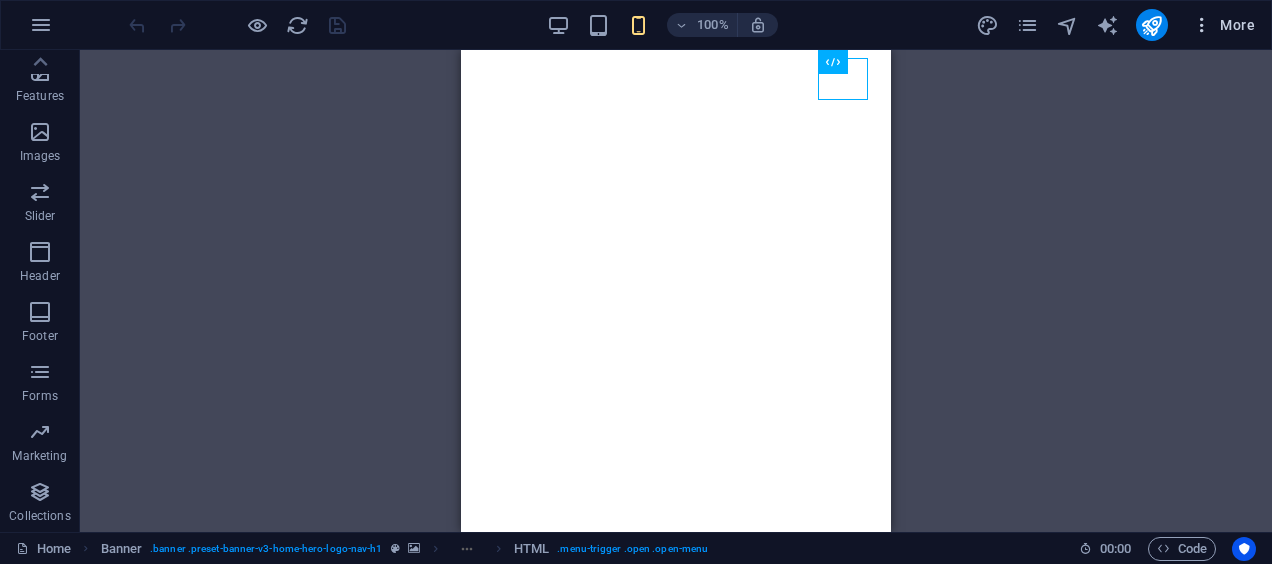 click on "More" at bounding box center [1223, 25] 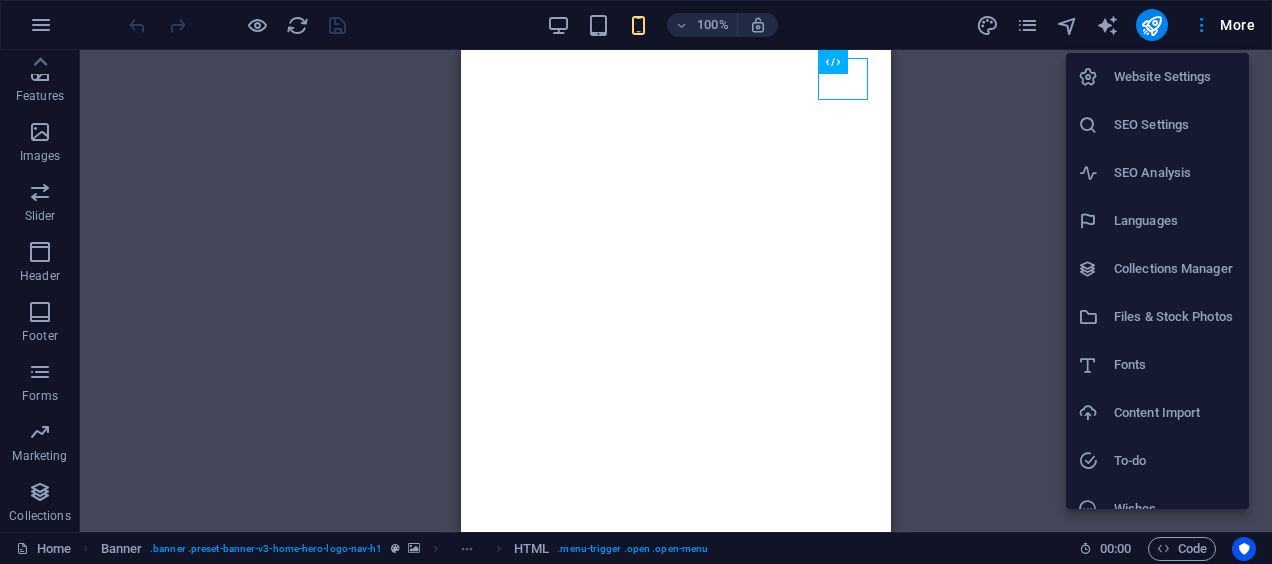 click on "Website Settings" at bounding box center (1157, 77) 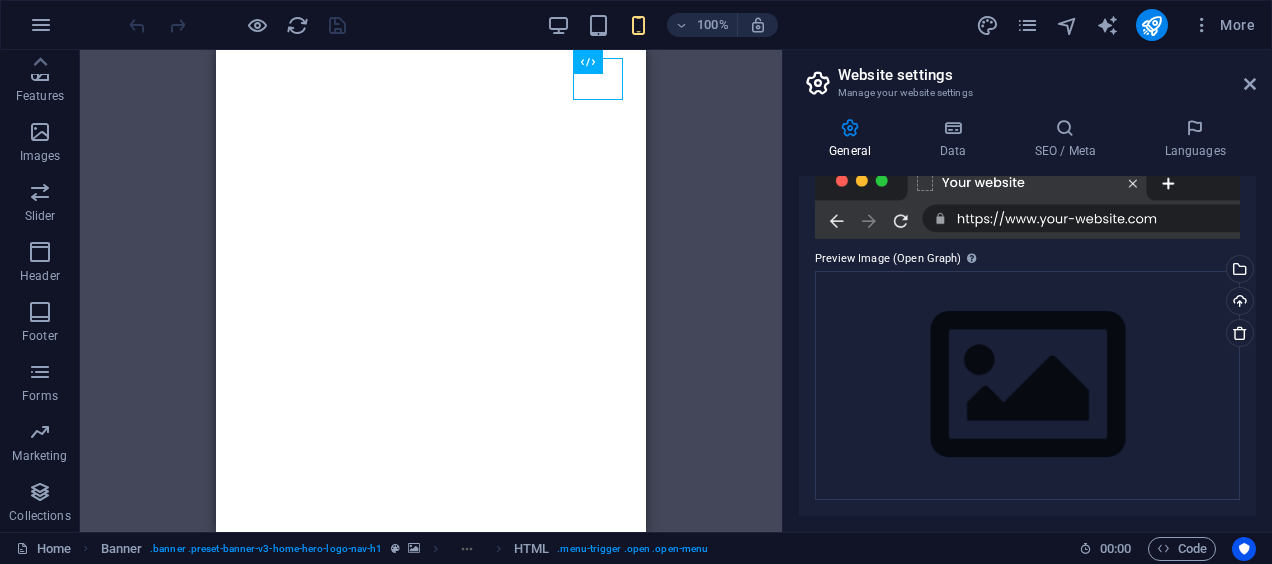 scroll, scrollTop: 0, scrollLeft: 0, axis: both 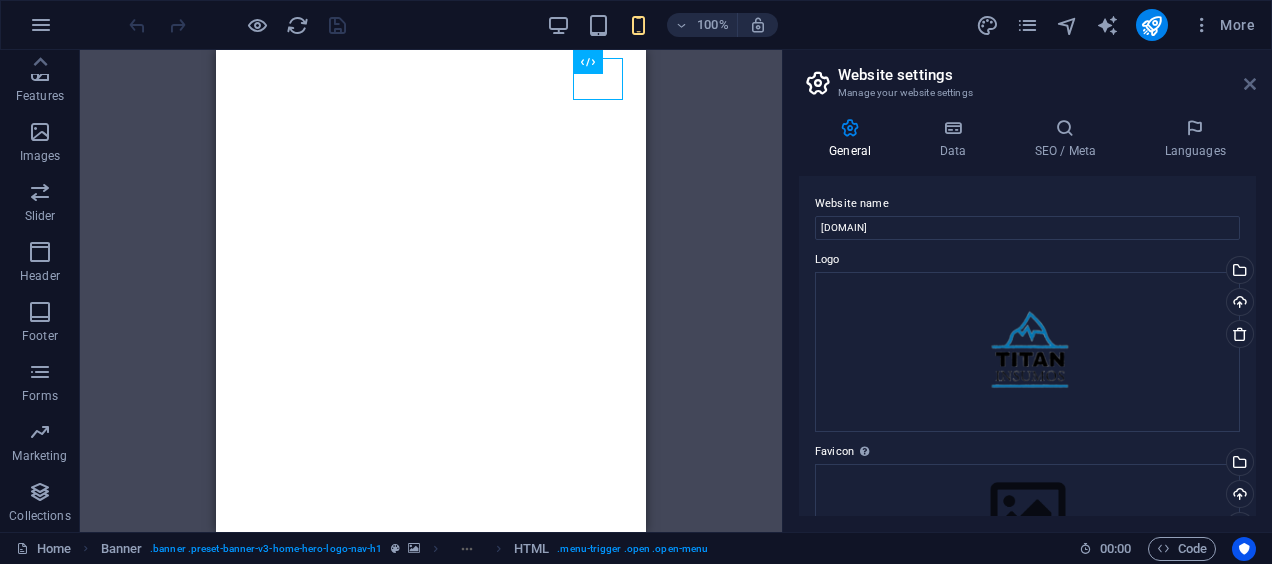 click at bounding box center (1250, 84) 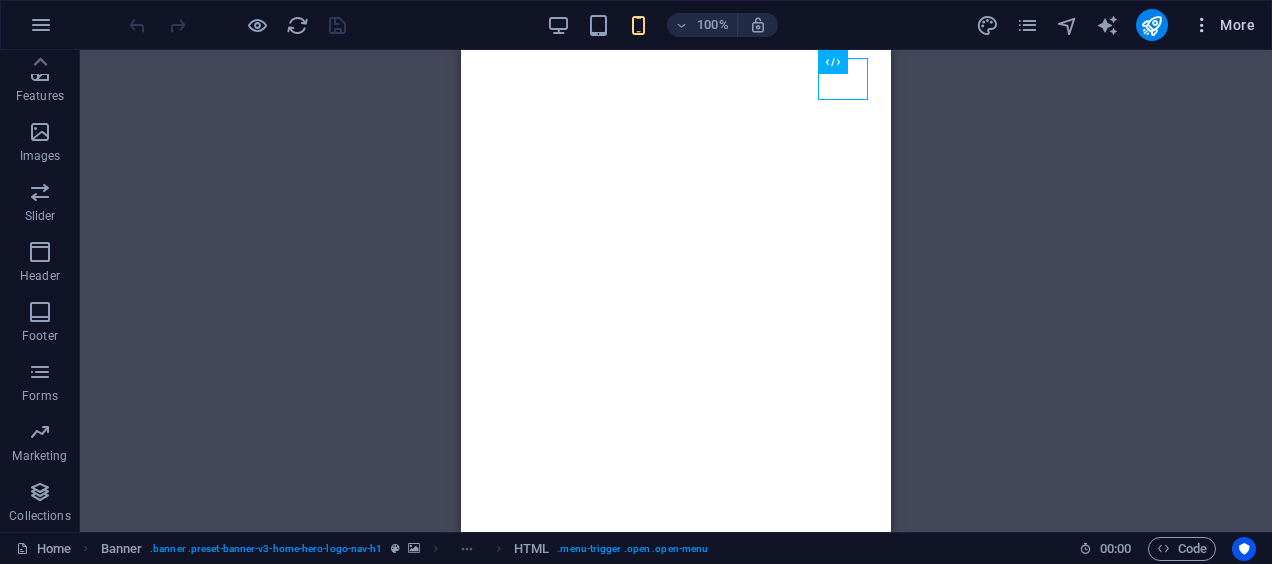 click on "More" at bounding box center [1223, 25] 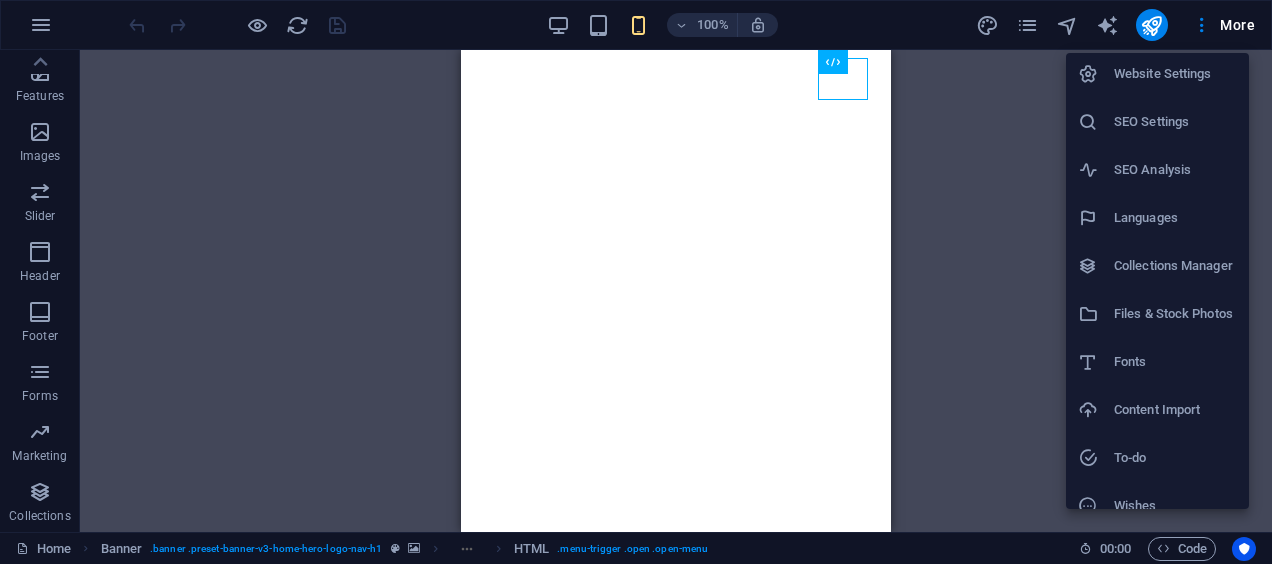 scroll, scrollTop: 2, scrollLeft: 0, axis: vertical 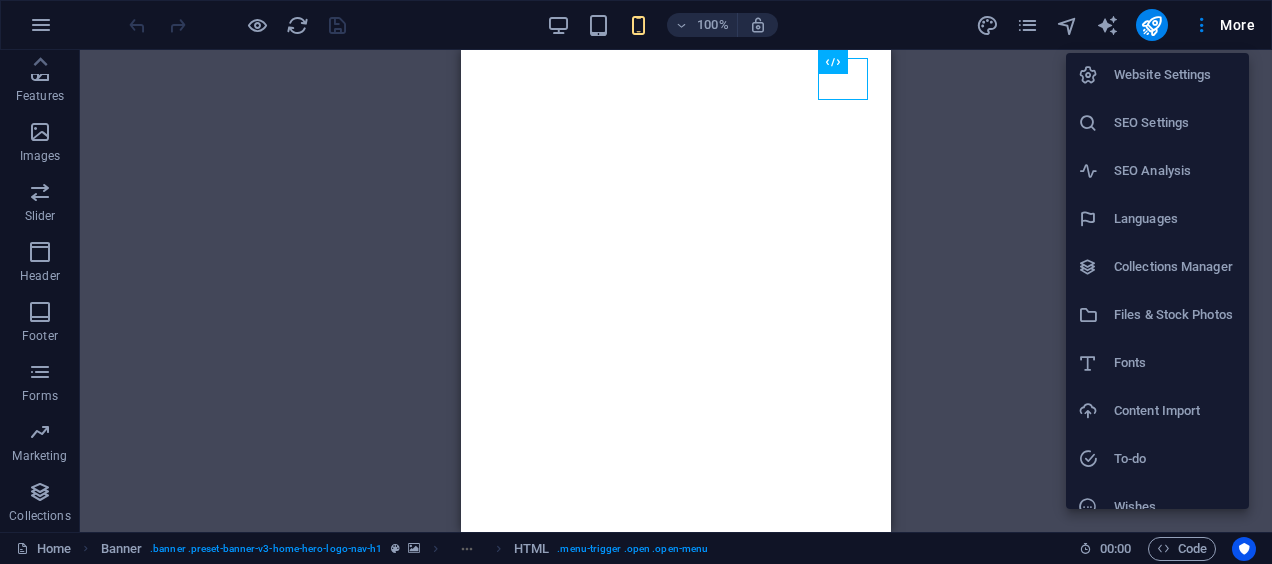 click on "SEO Settings" at bounding box center [1175, 123] 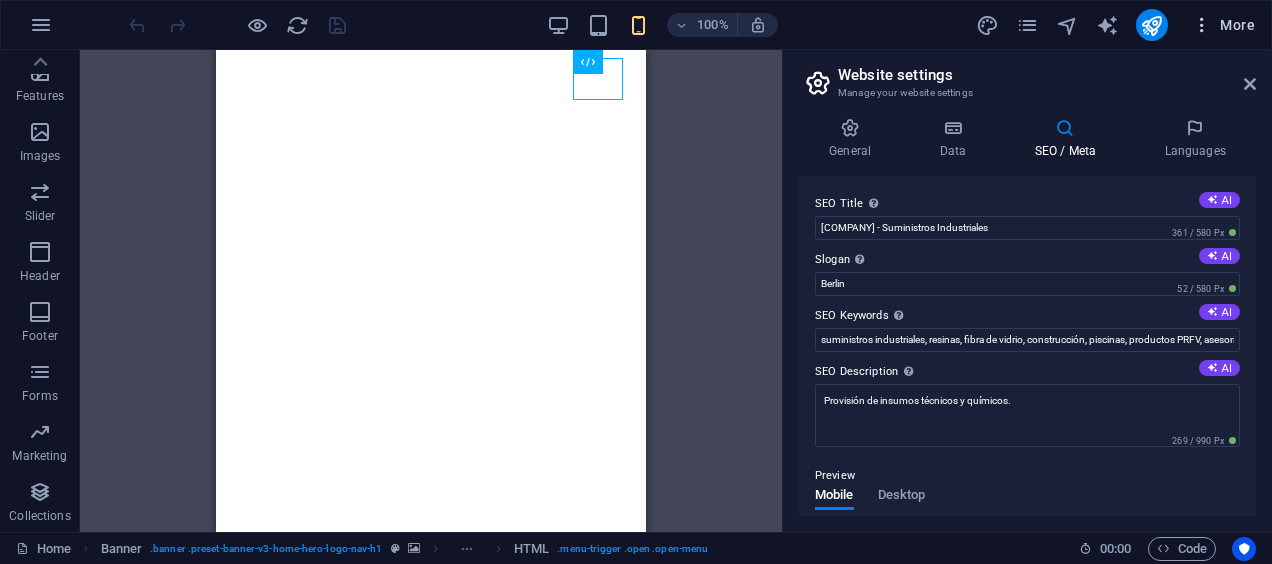 click on "More" at bounding box center [1223, 25] 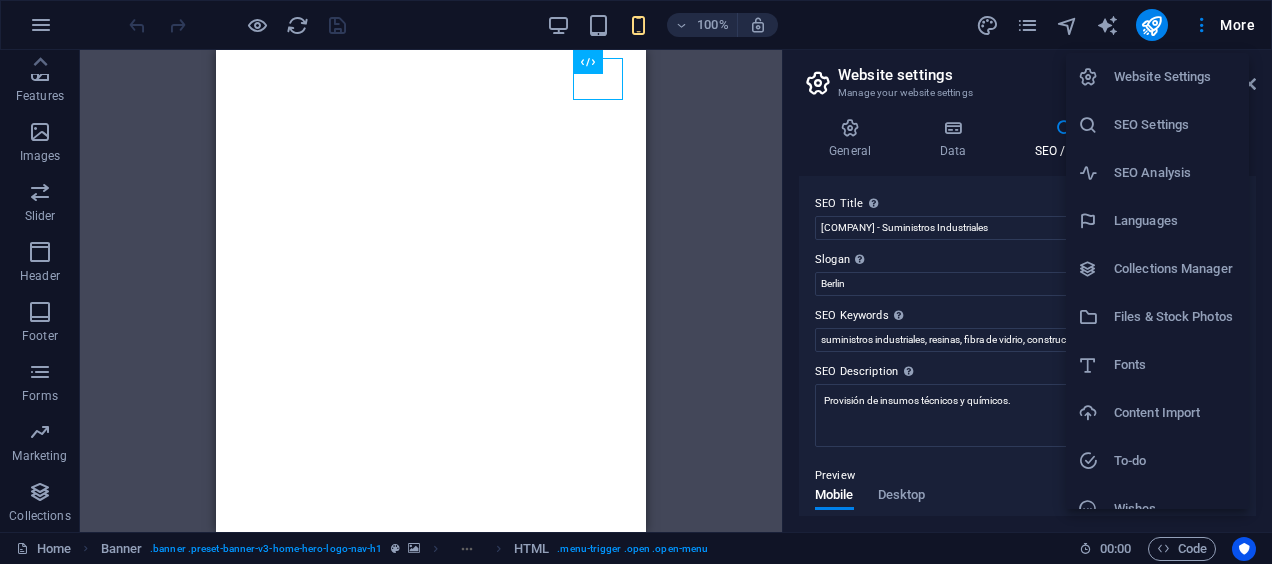 type 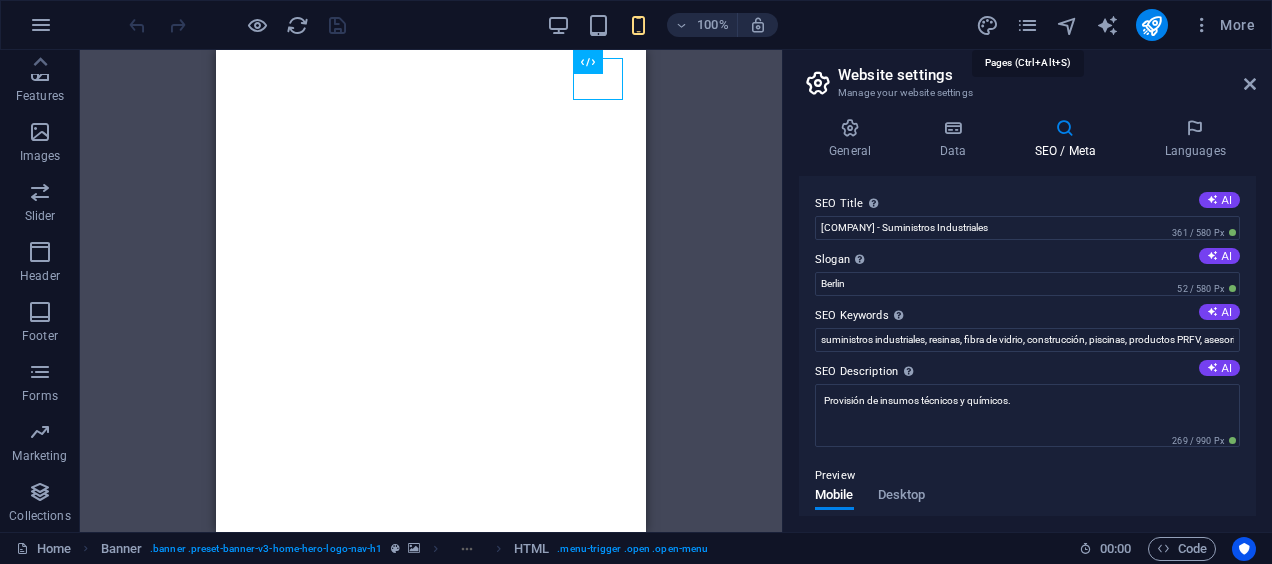 click at bounding box center [1027, 25] 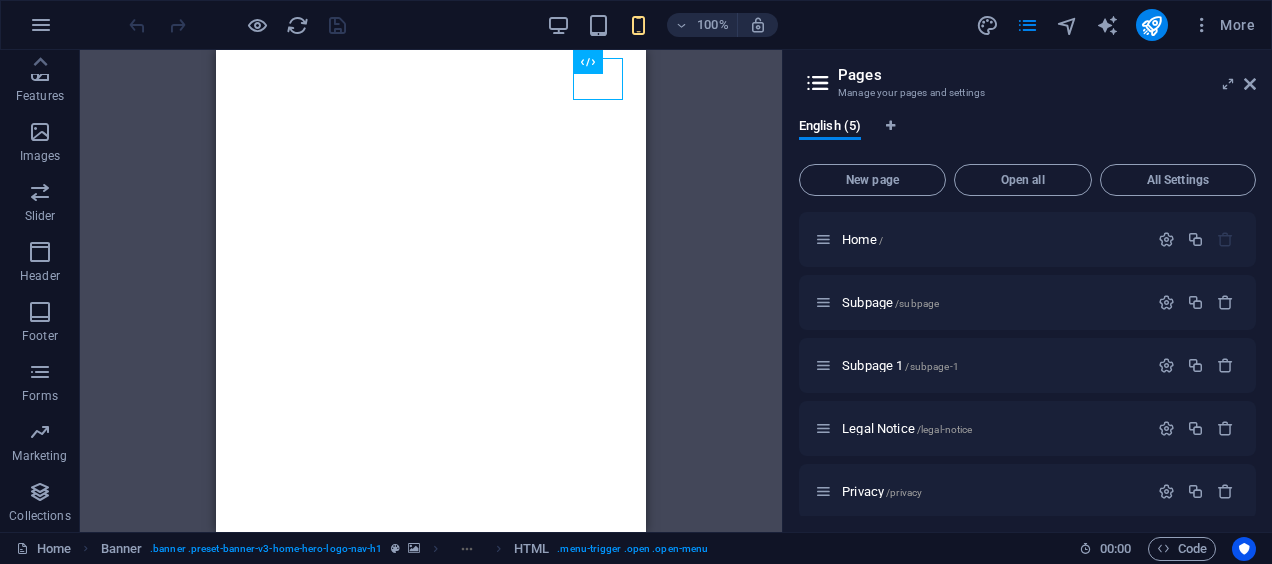 click on "Drag here to replace the existing content. Press “Ctrl” if you want to create a new element.
H1   Banner   Container   Banner   Menu Bar   Menu   HTML   Container" at bounding box center (431, 291) 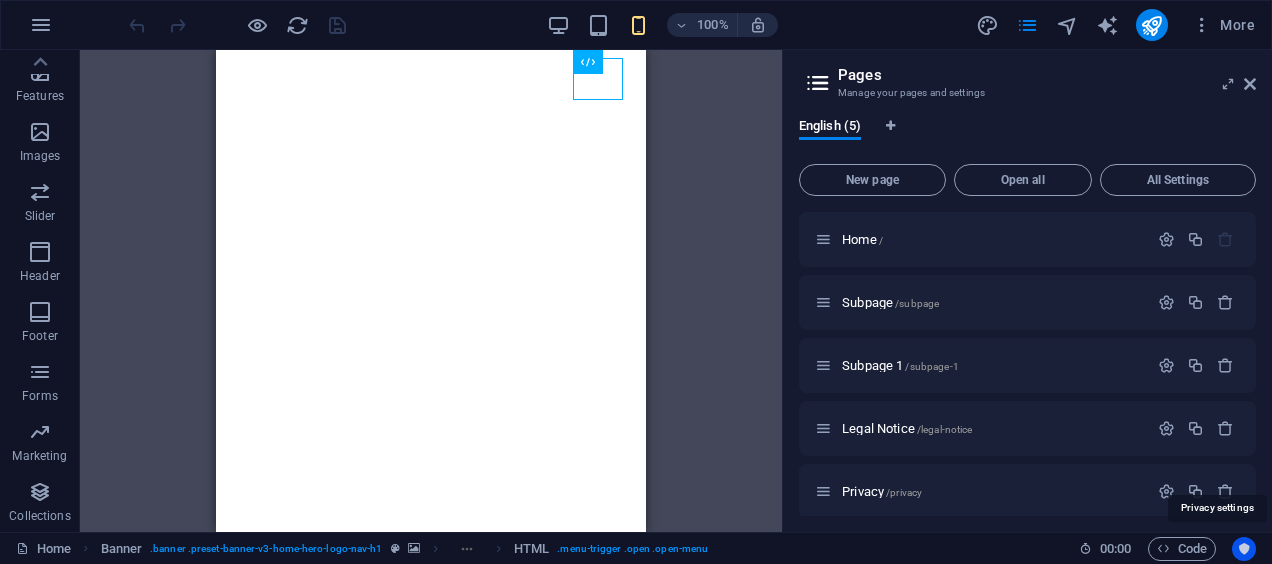 click at bounding box center (1244, 549) 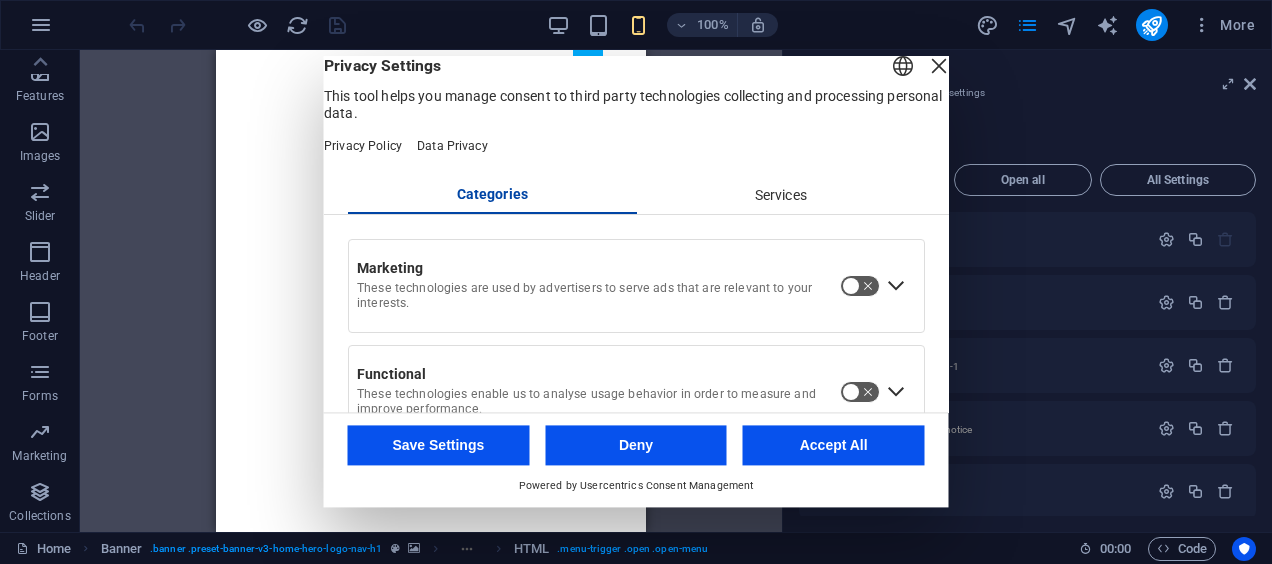 scroll, scrollTop: 162, scrollLeft: 0, axis: vertical 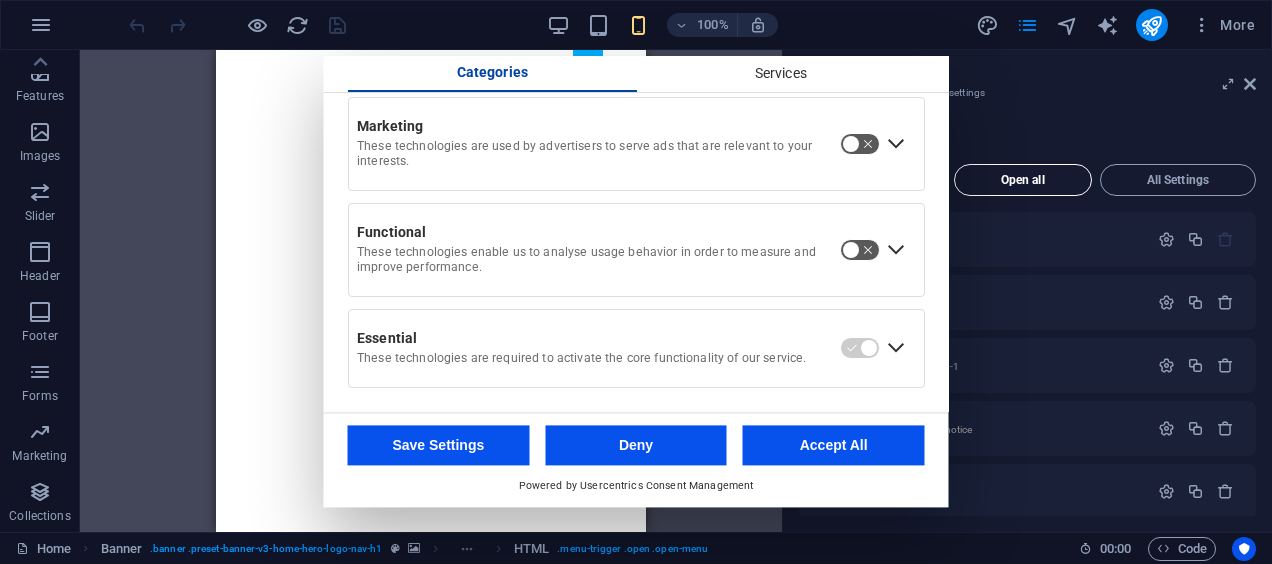 click on "Open all" at bounding box center (1023, 180) 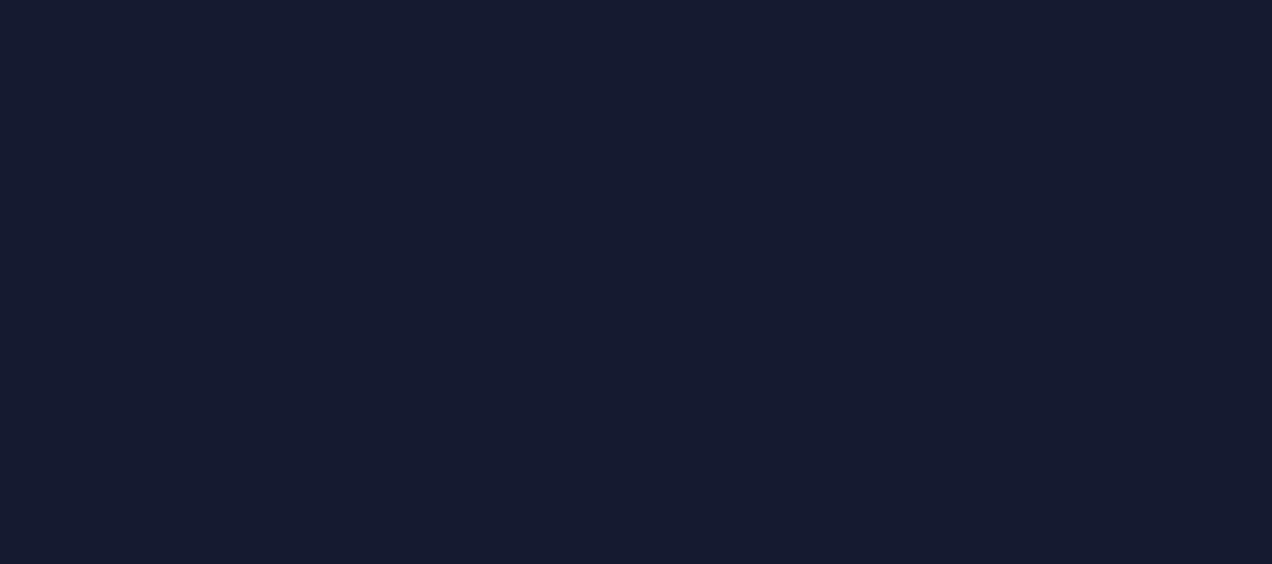 scroll, scrollTop: 0, scrollLeft: 0, axis: both 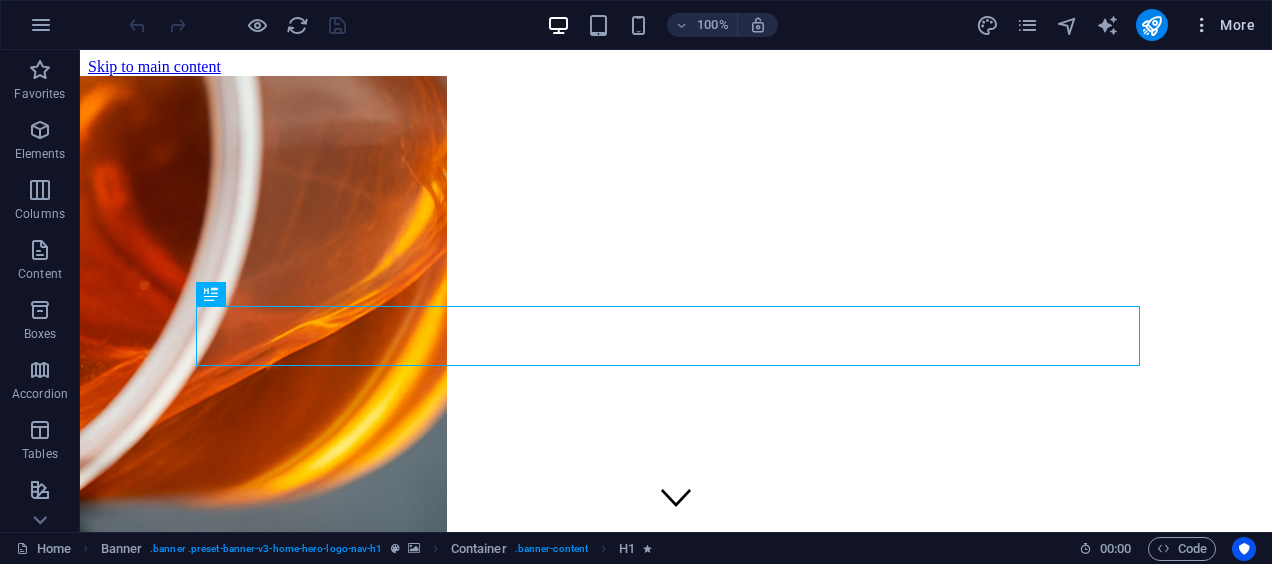 click on "More" at bounding box center [1223, 25] 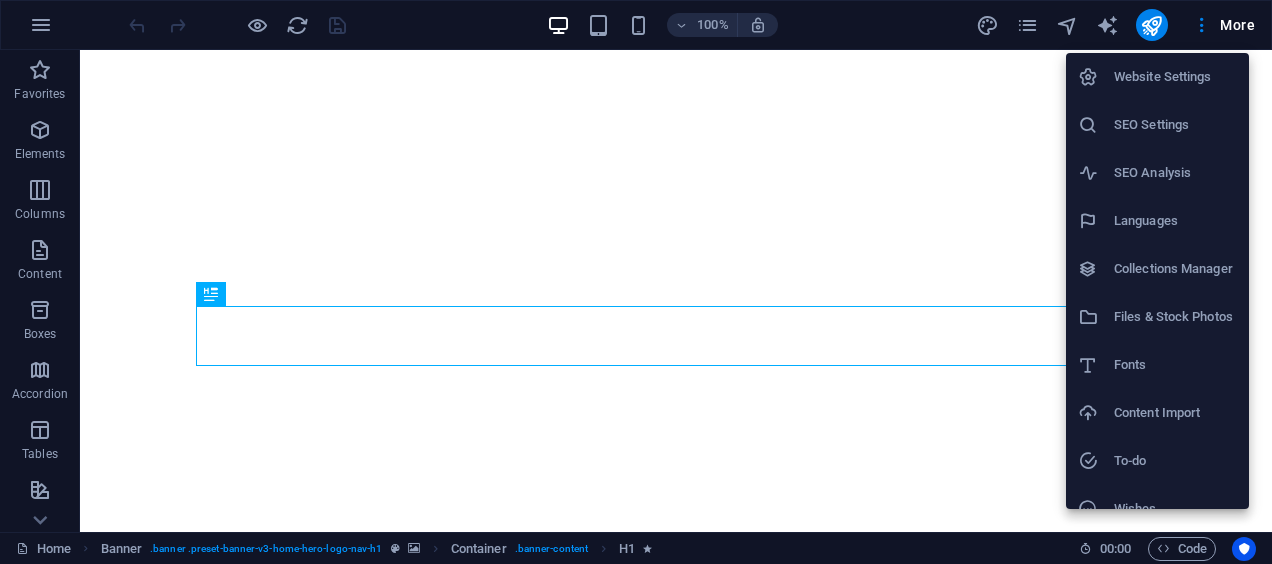 click at bounding box center (636, 282) 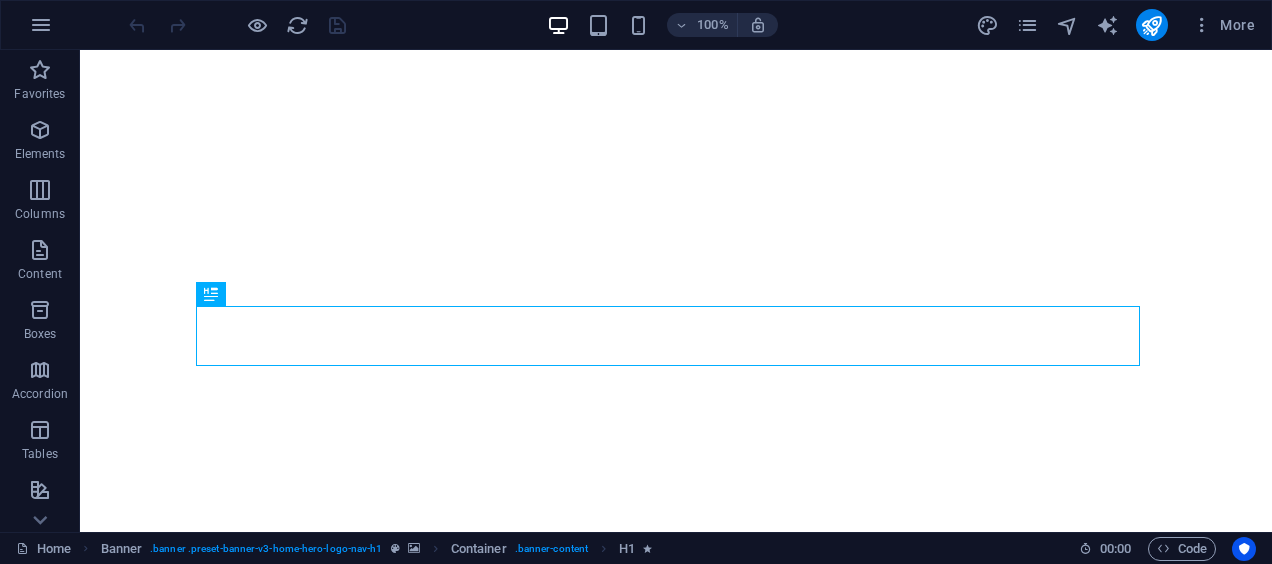 click at bounding box center (41, 25) 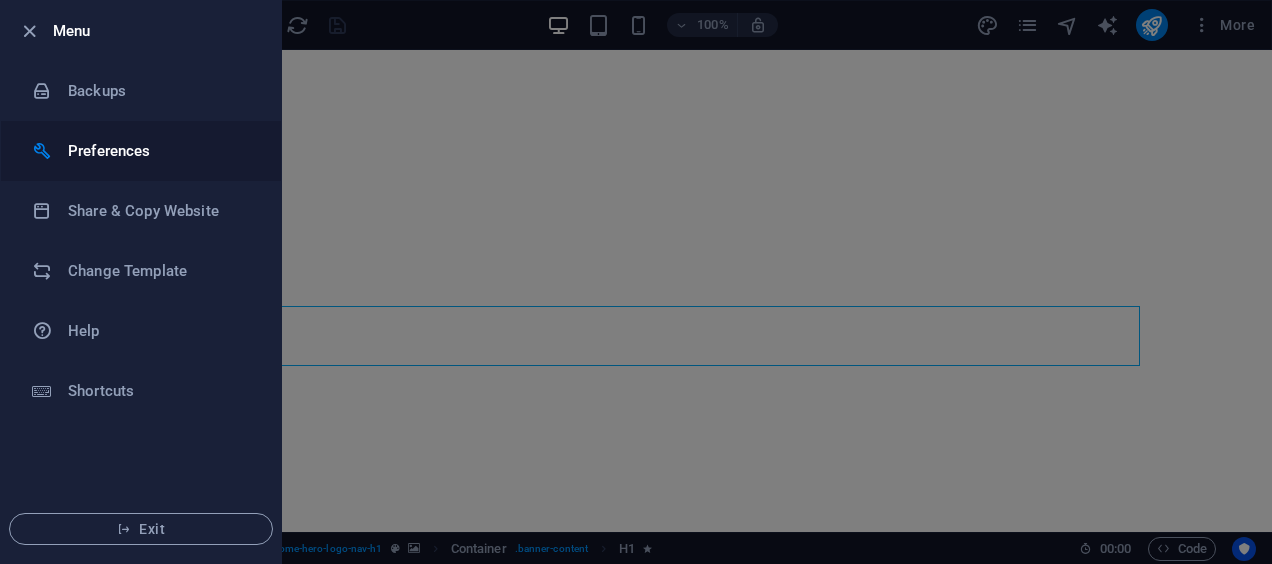 click on "Preferences" at bounding box center [160, 151] 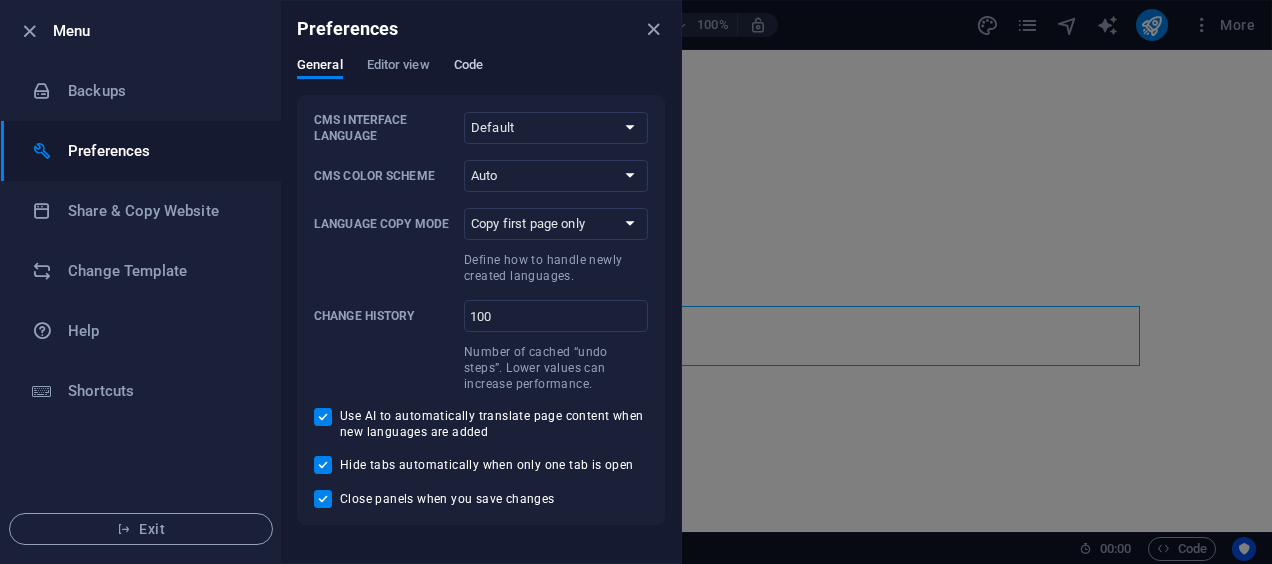 click on "Code" at bounding box center (468, 67) 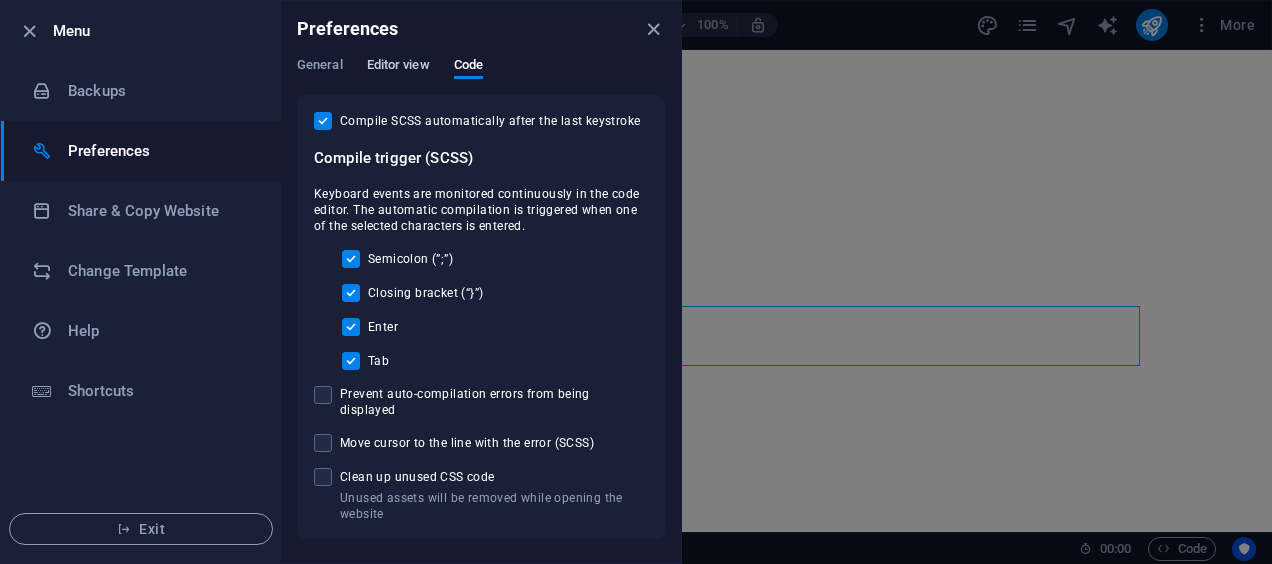 click on "Editor view" at bounding box center [398, 67] 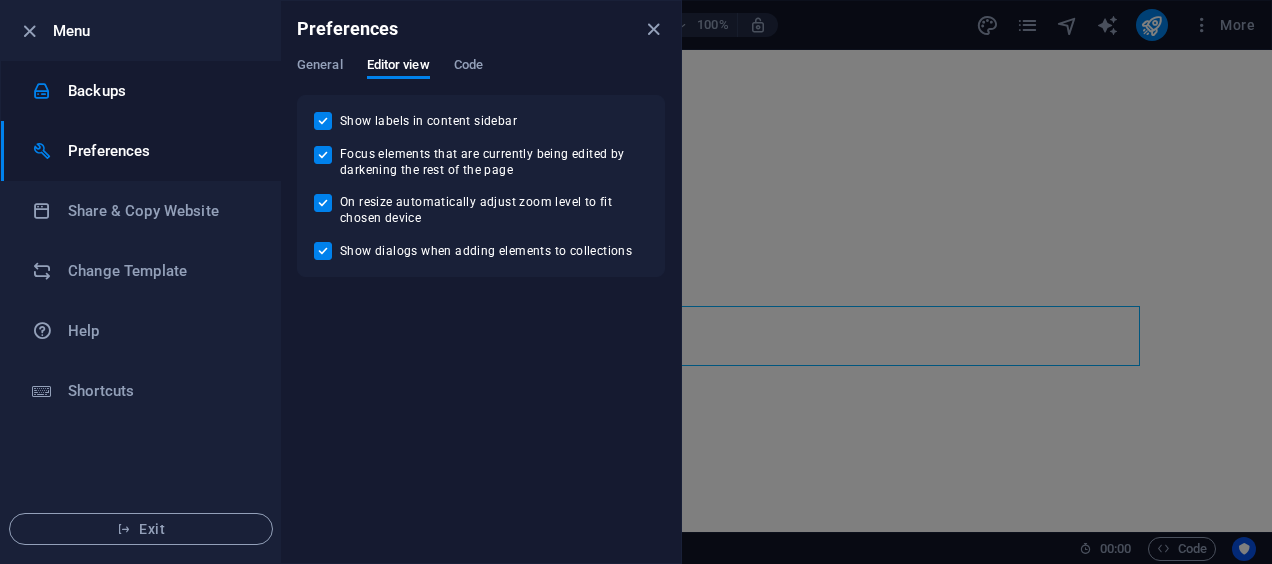 click on "Backups" at bounding box center [141, 91] 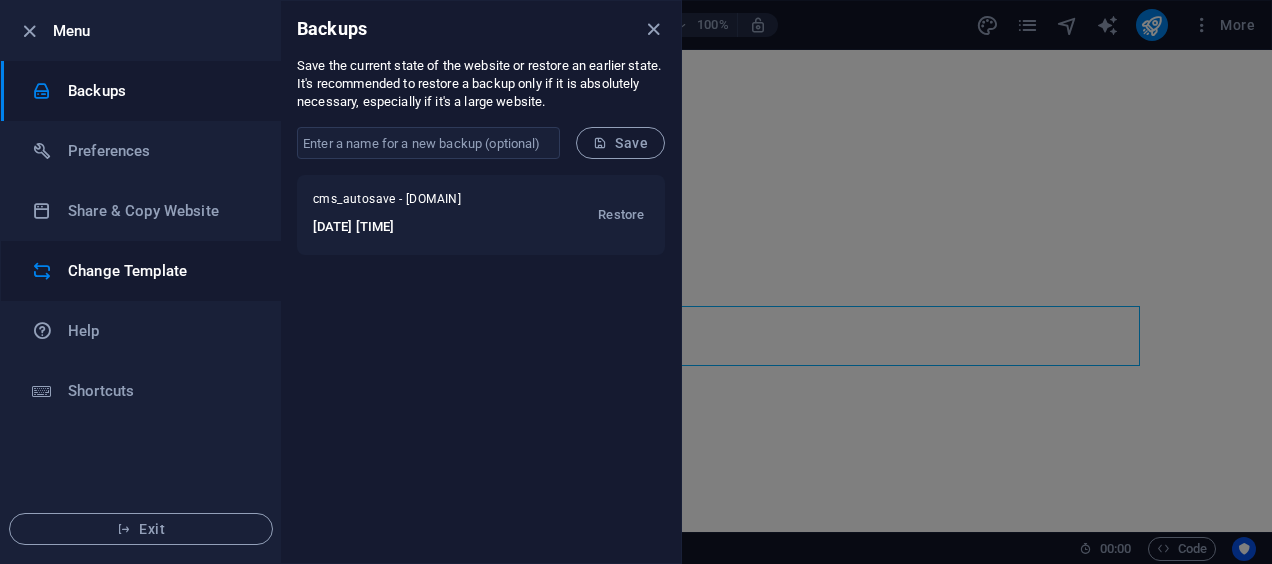click on "Change Template" at bounding box center (160, 271) 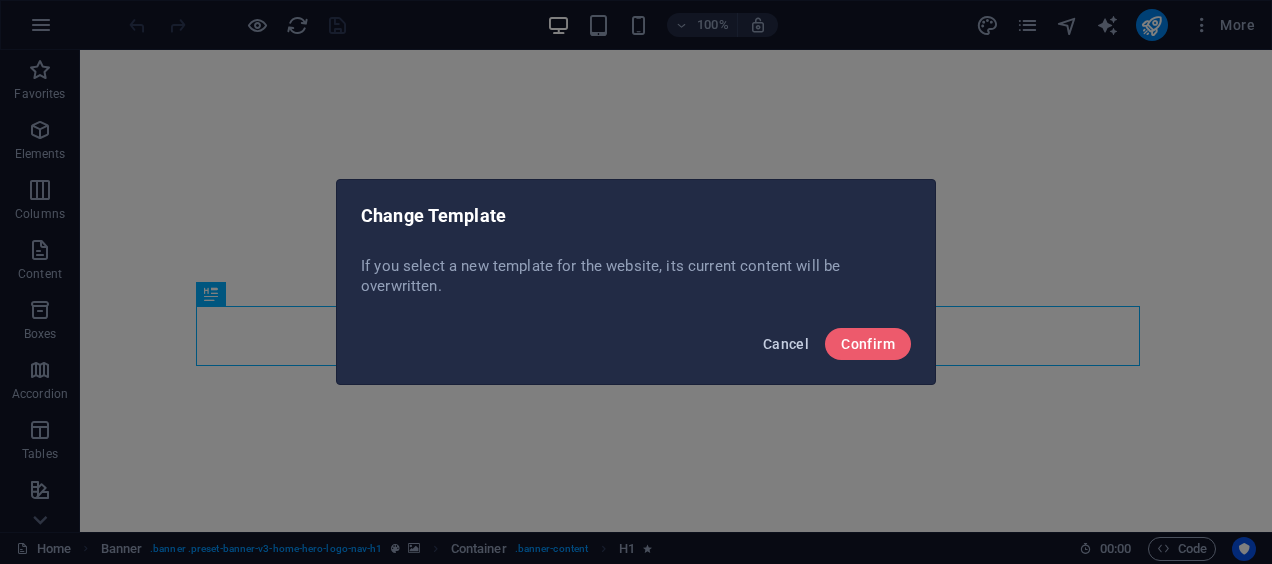 click on "Cancel" at bounding box center (786, 344) 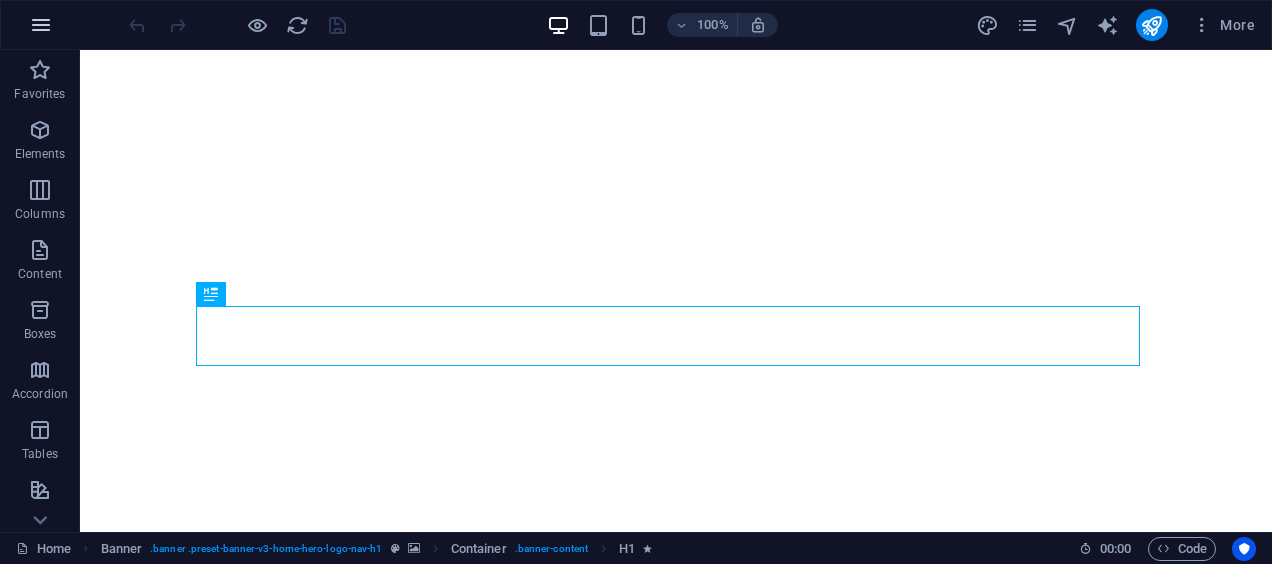 click at bounding box center (41, 25) 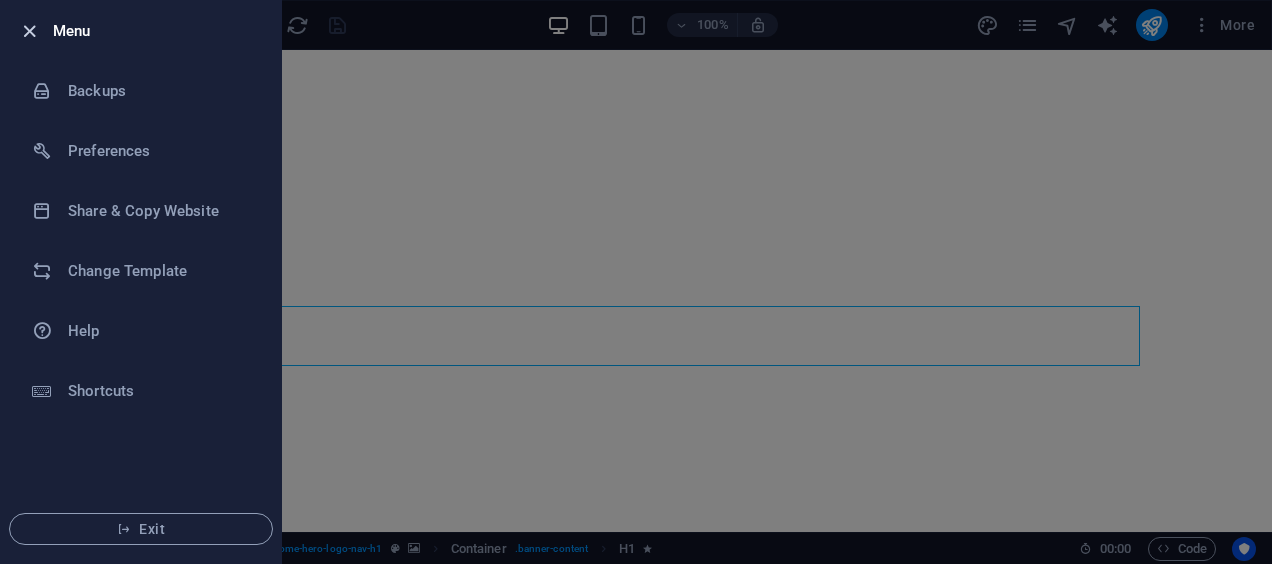 click at bounding box center [29, 31] 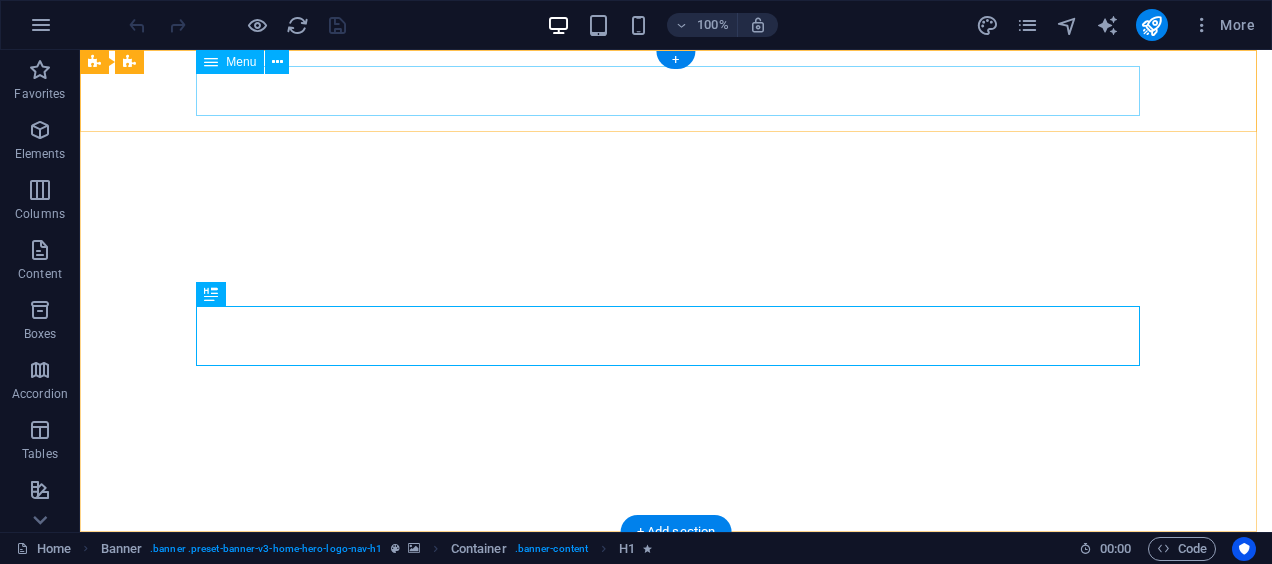 type 